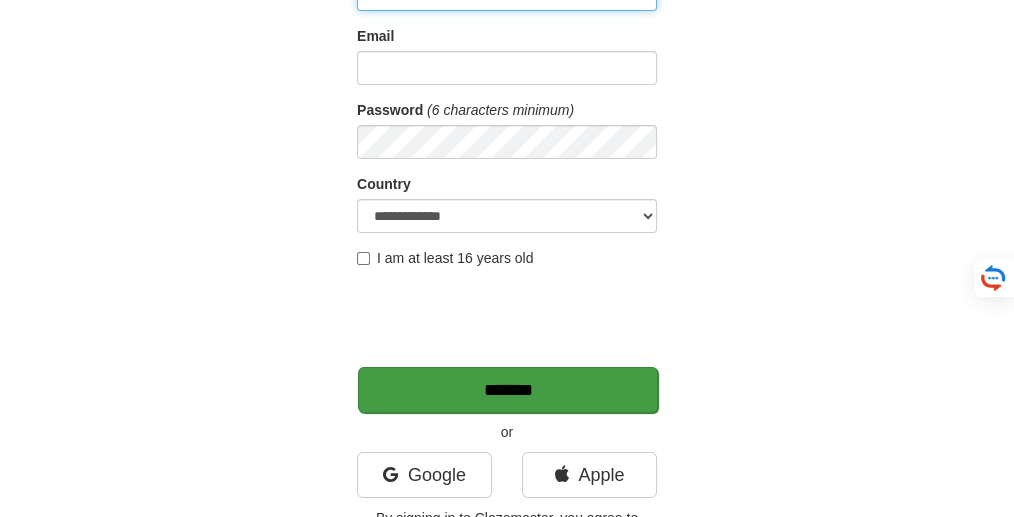 scroll, scrollTop: 266, scrollLeft: 0, axis: vertical 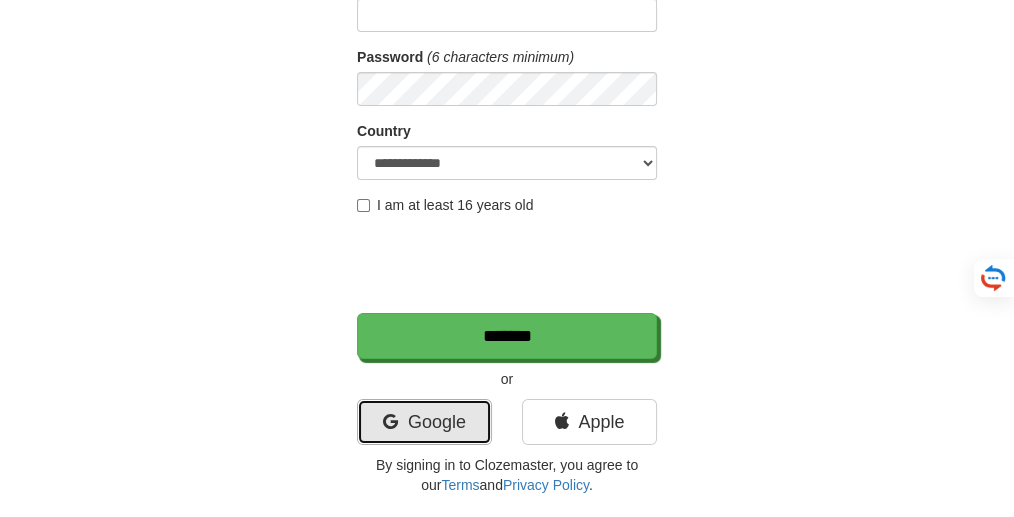 click on "Google" at bounding box center [424, 422] 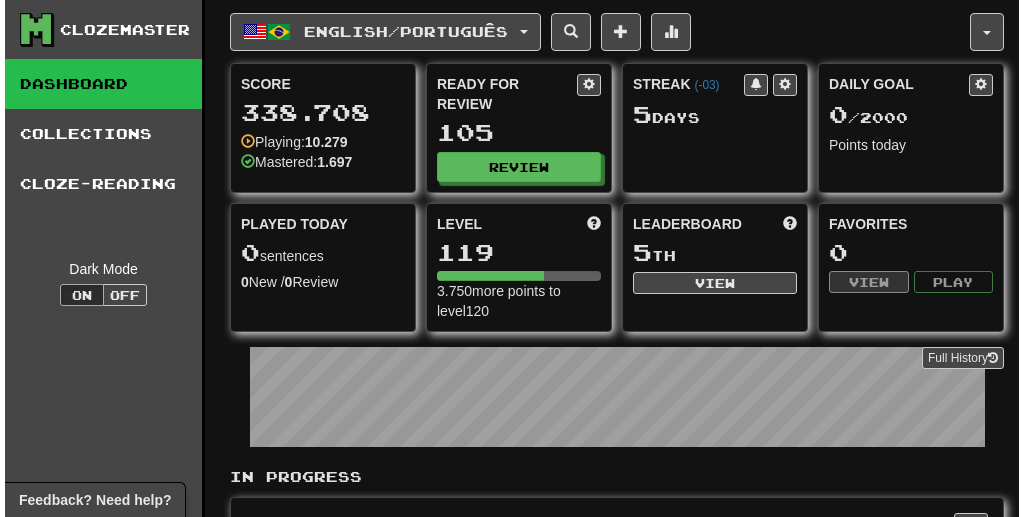 scroll, scrollTop: 0, scrollLeft: 0, axis: both 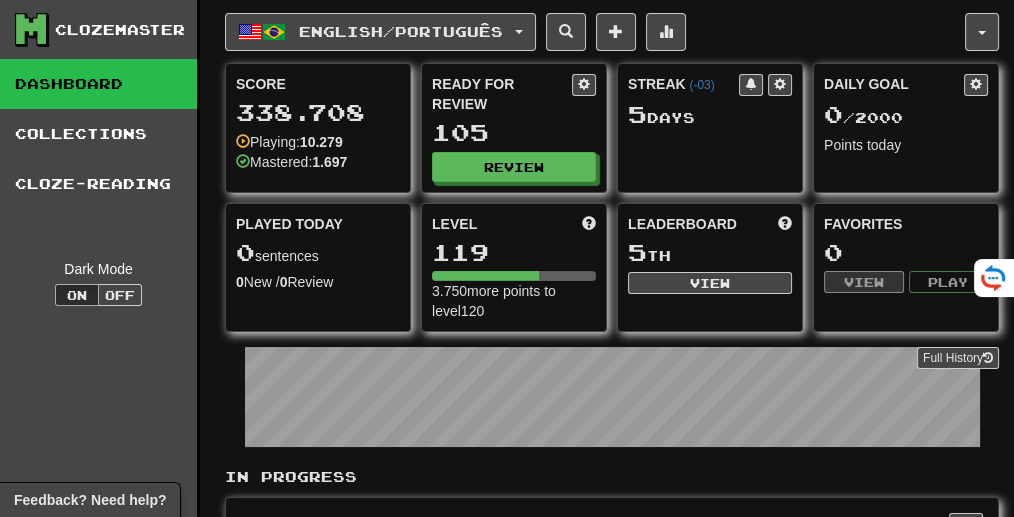 click on "Ready for Review 105   Review" at bounding box center [514, 128] 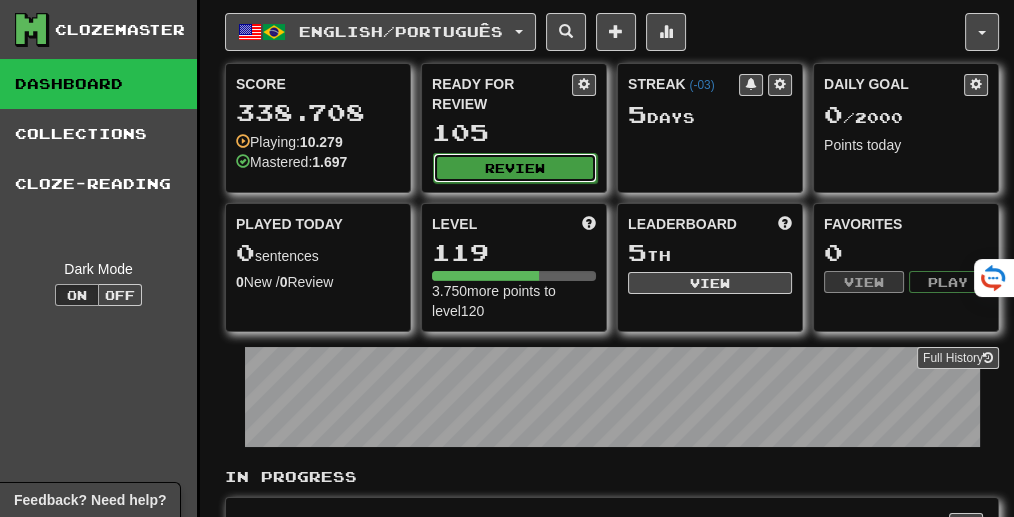click on "Review" at bounding box center (515, 168) 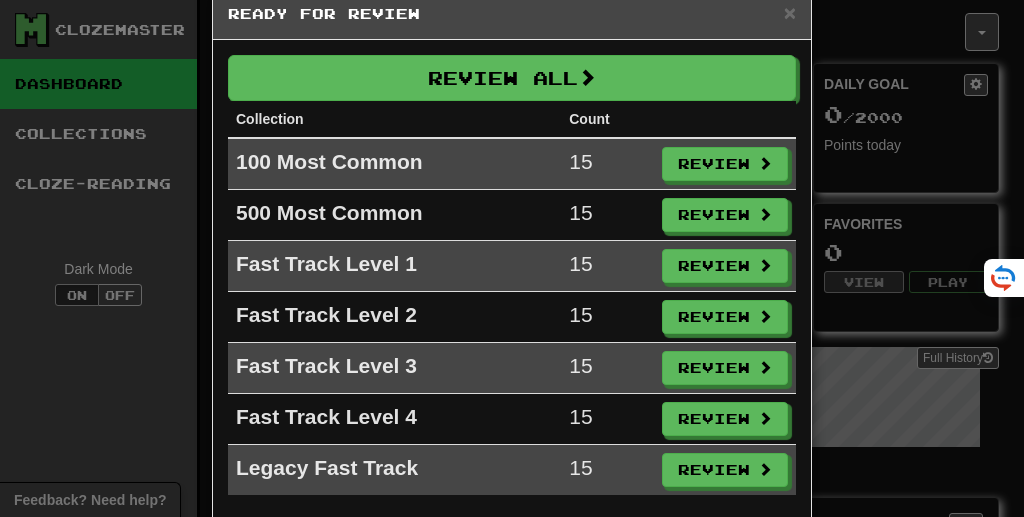 scroll, scrollTop: 73, scrollLeft: 0, axis: vertical 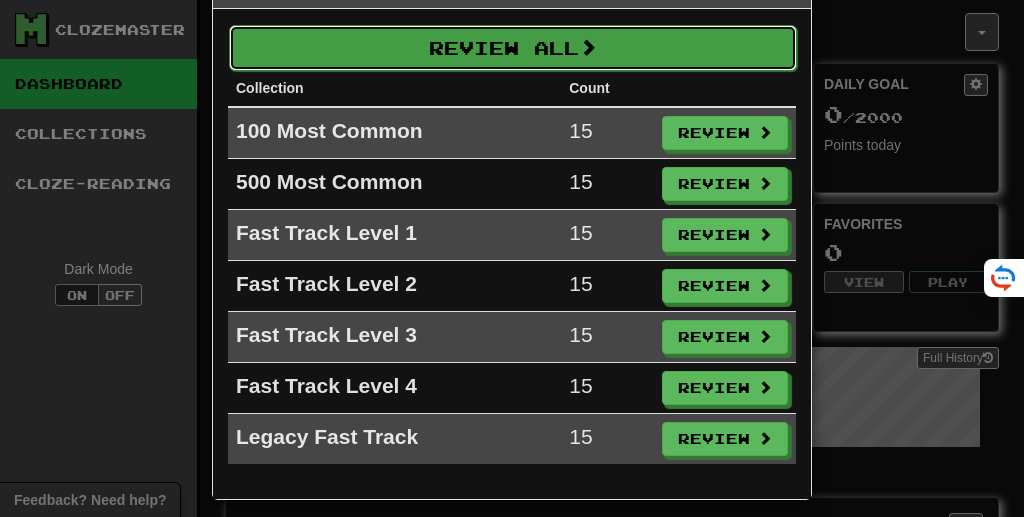 click on "Review All" at bounding box center (513, 48) 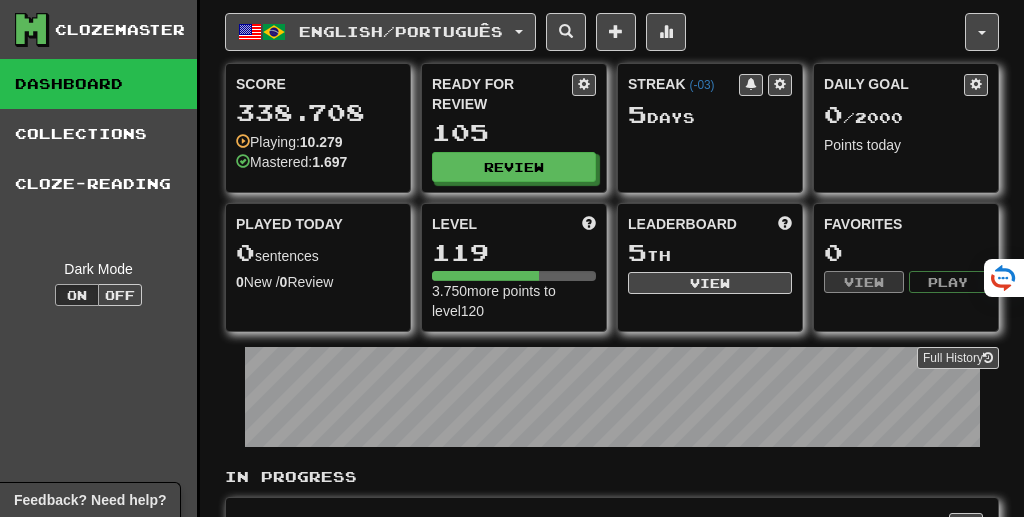 select on "***" 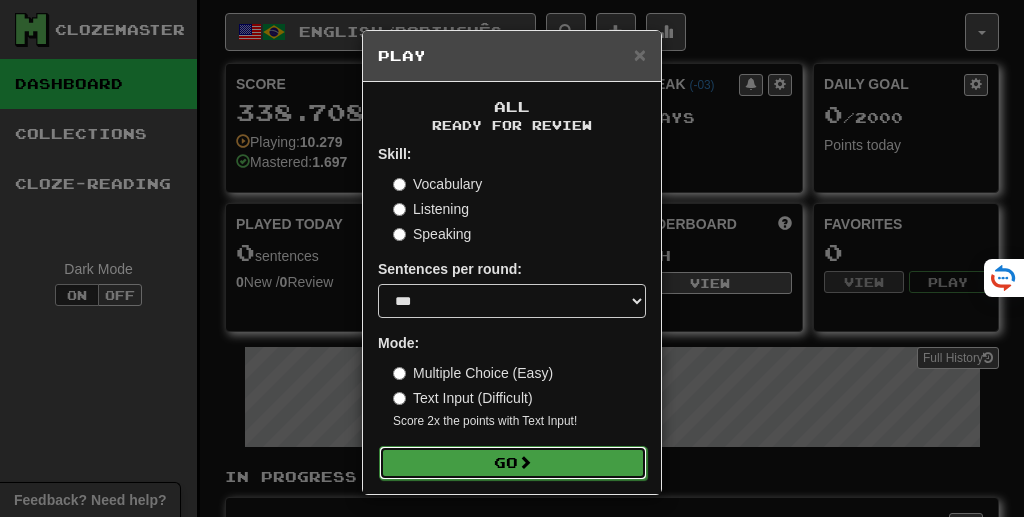 click on "Go" at bounding box center (513, 463) 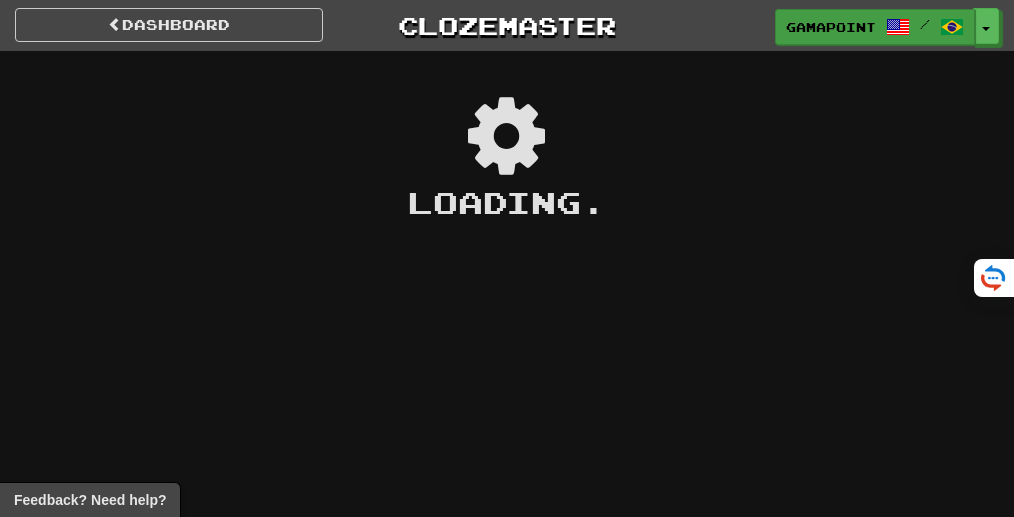 scroll, scrollTop: 0, scrollLeft: 0, axis: both 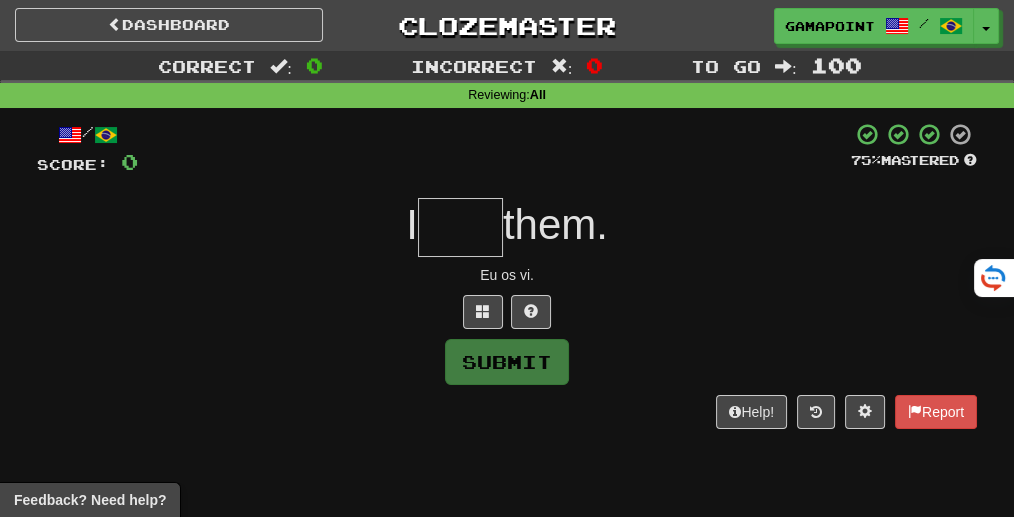click at bounding box center (460, 227) 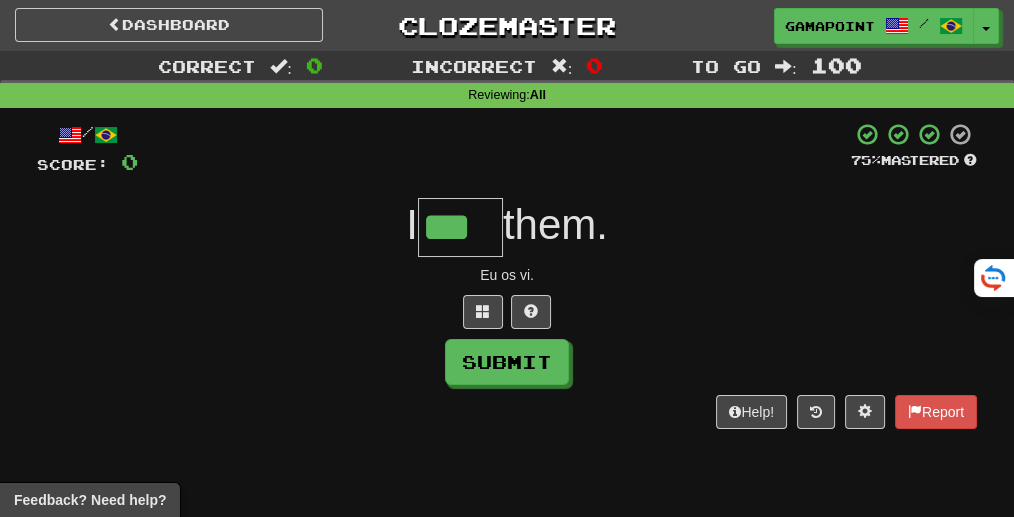 type on "***" 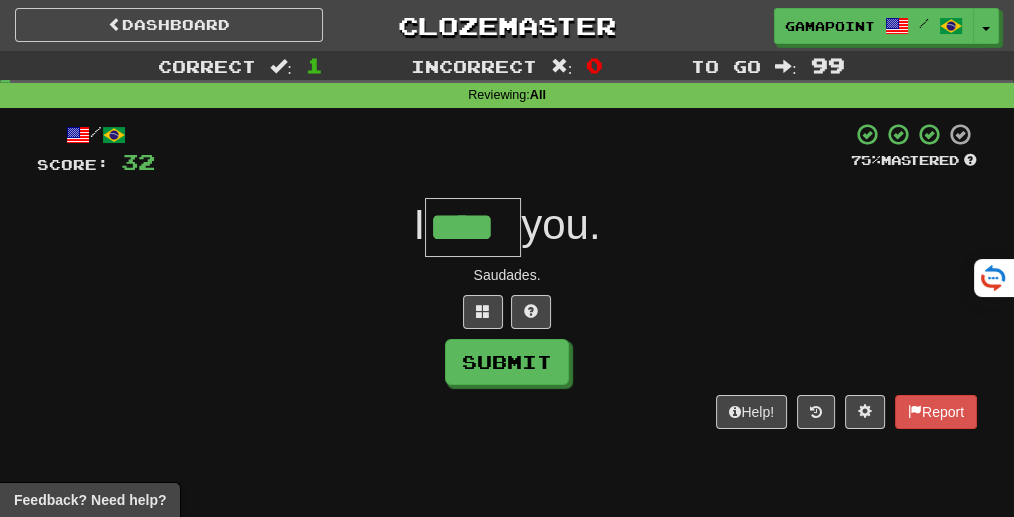 type on "****" 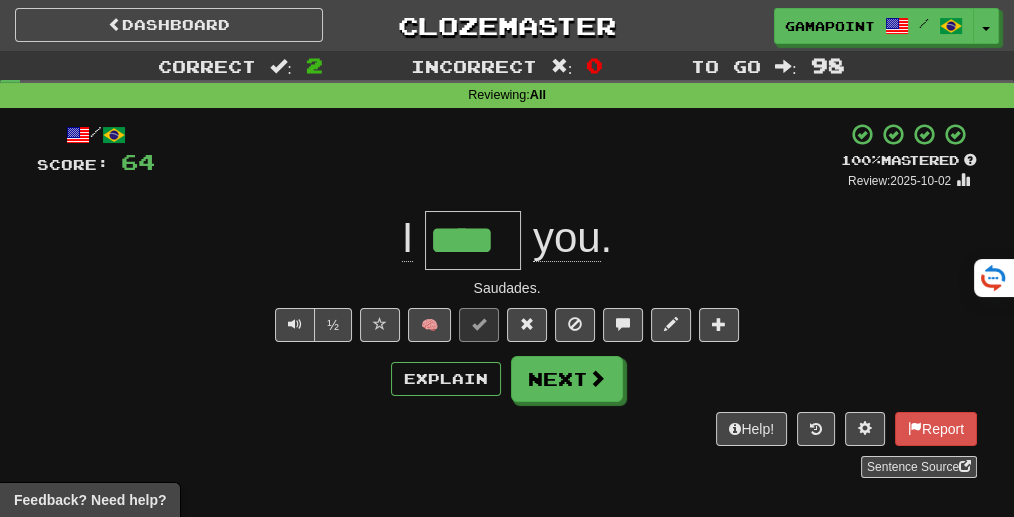click on "I   ****   you ." at bounding box center [507, 240] 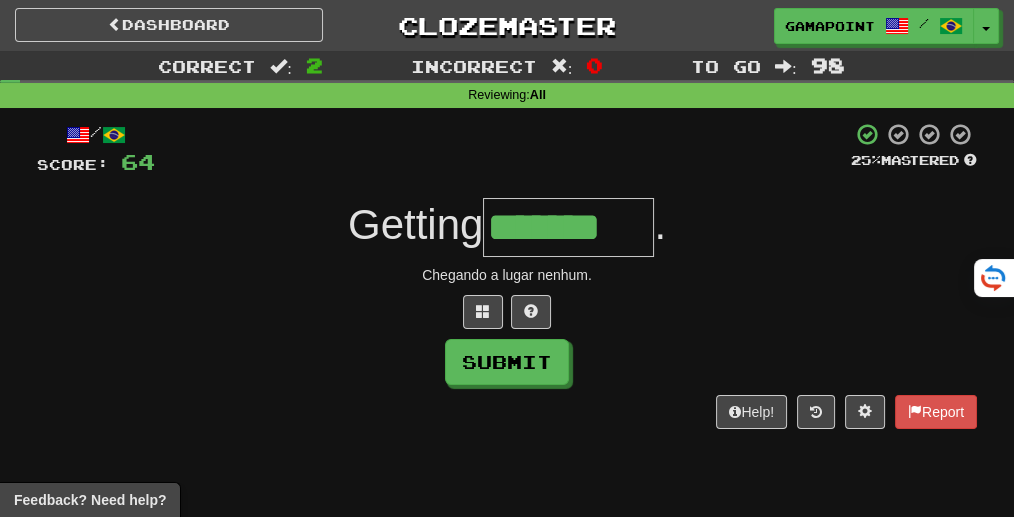 type on "*******" 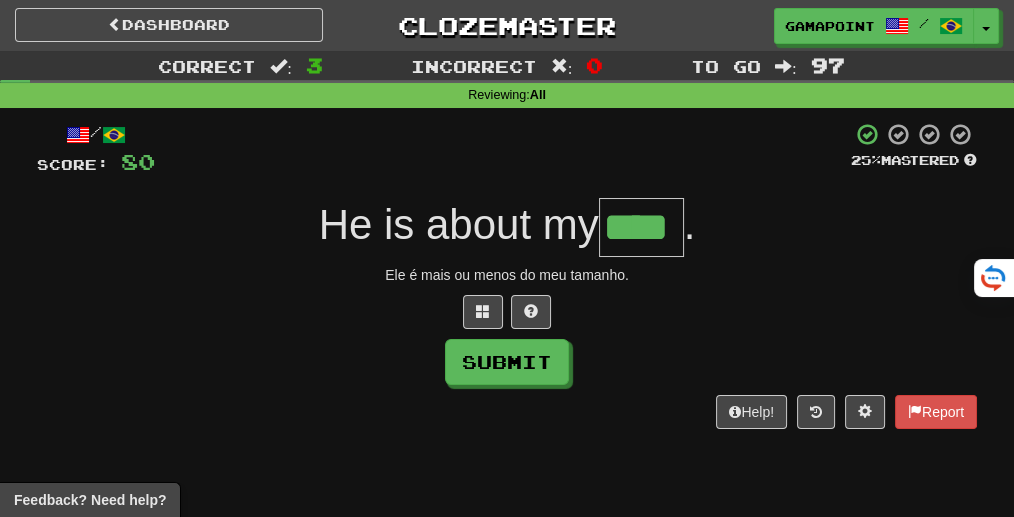 type on "****" 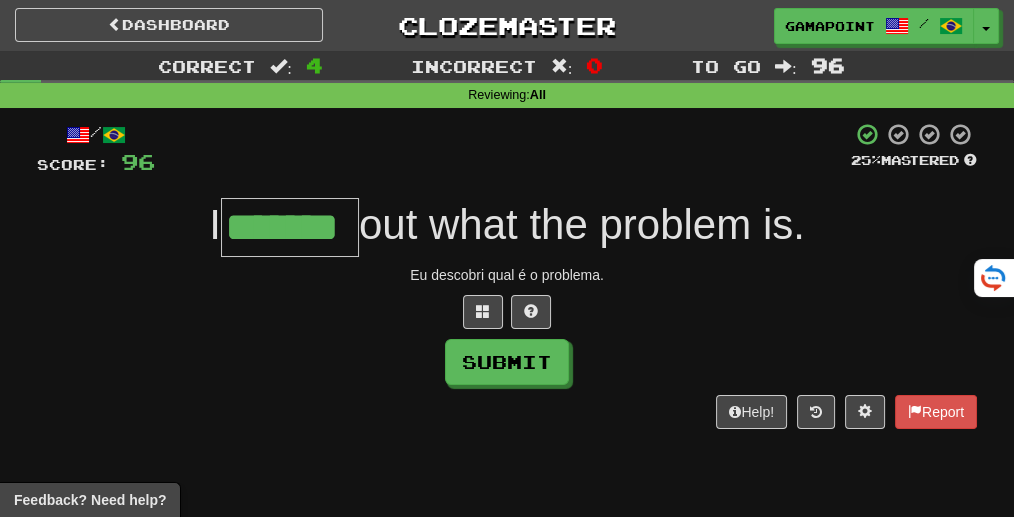 type on "*******" 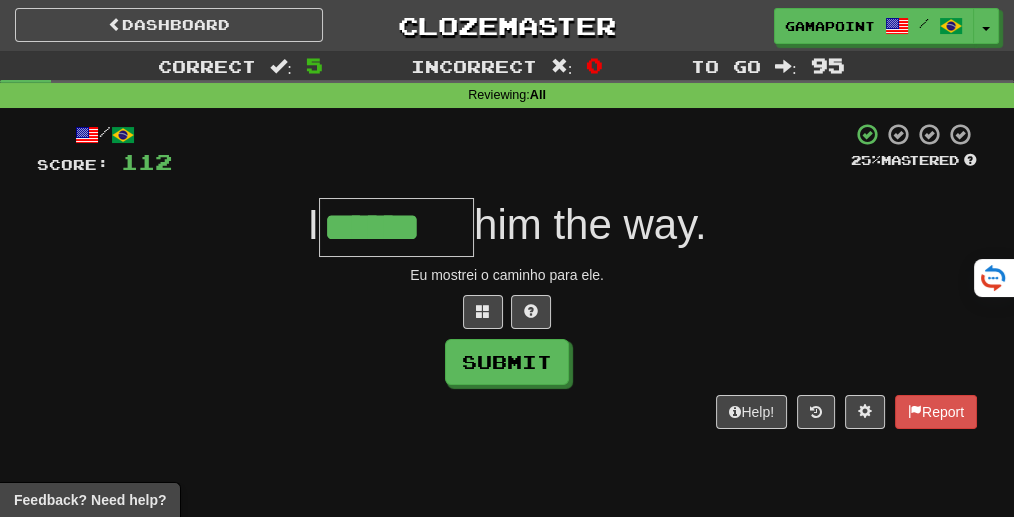 type on "******" 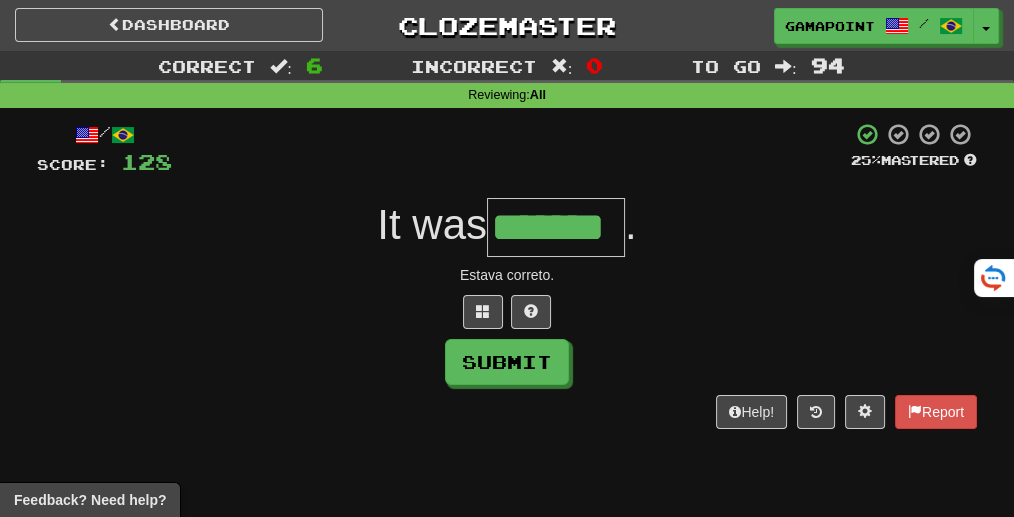 type on "*******" 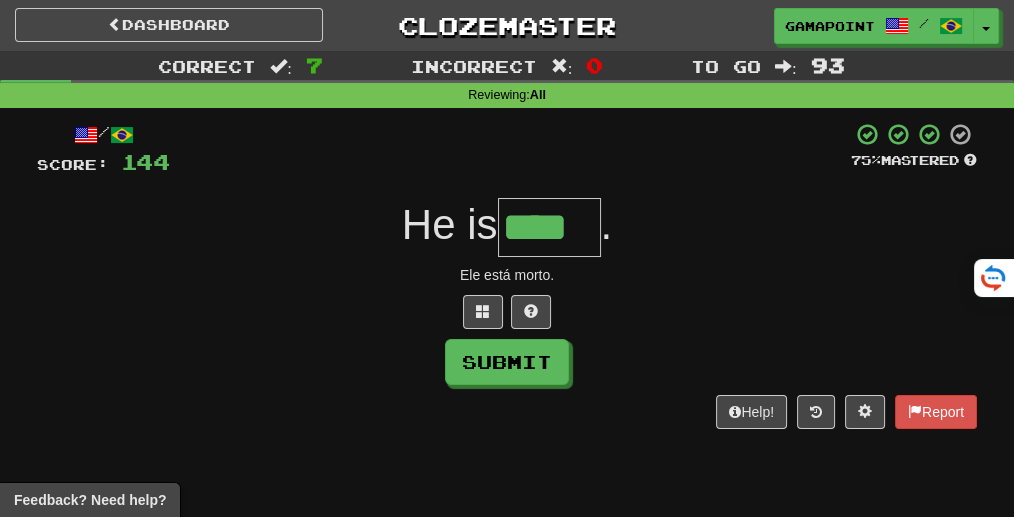 type on "****" 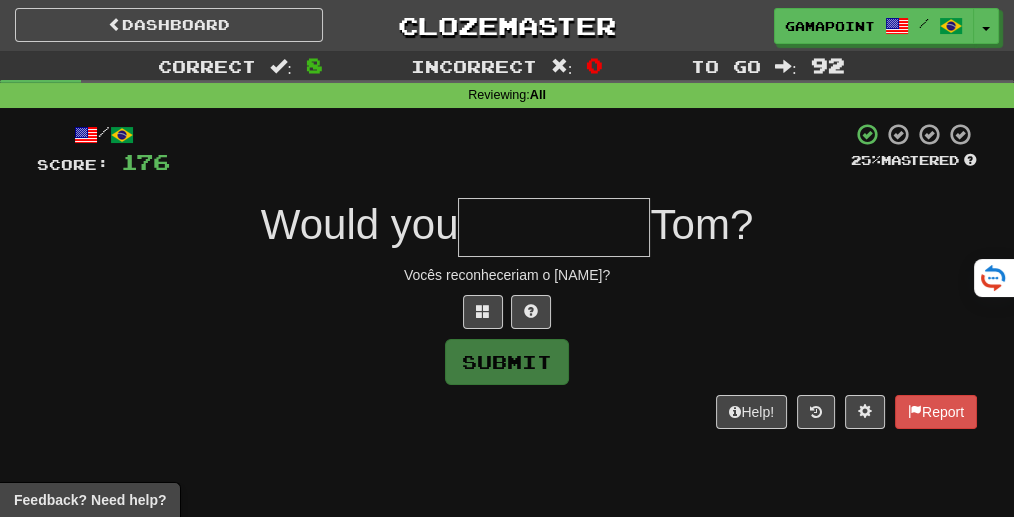 click at bounding box center [510, 149] 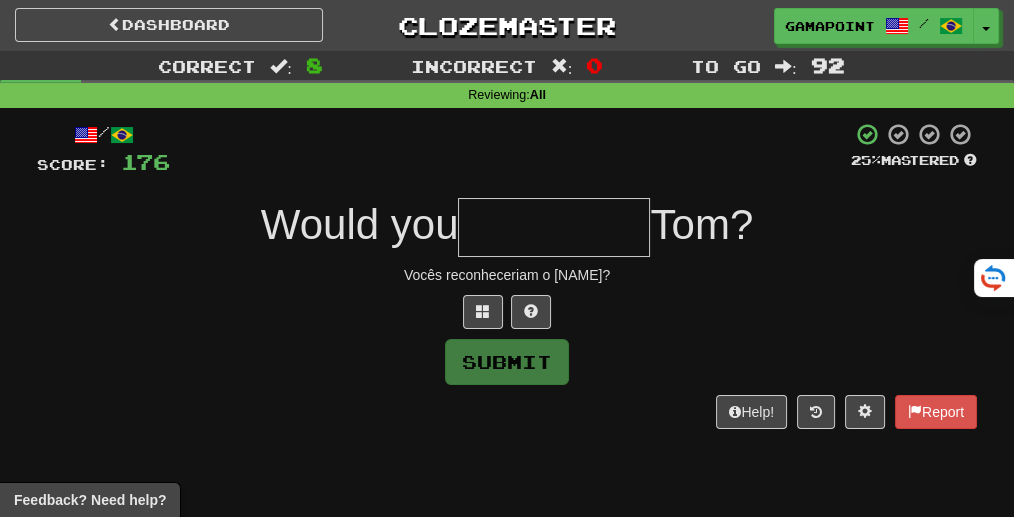 click at bounding box center [554, 227] 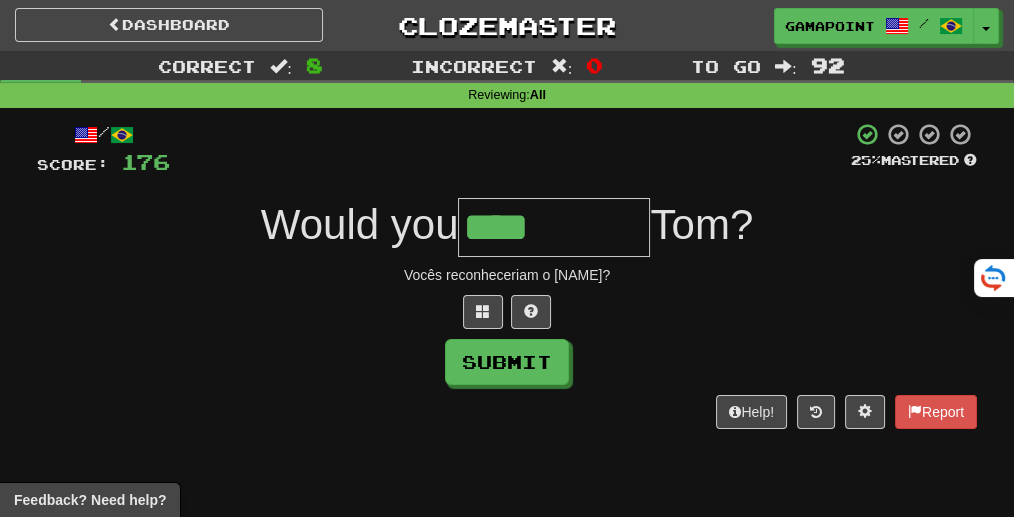 click on "Vocês reconheceriam o [NAME]?" at bounding box center [507, 275] 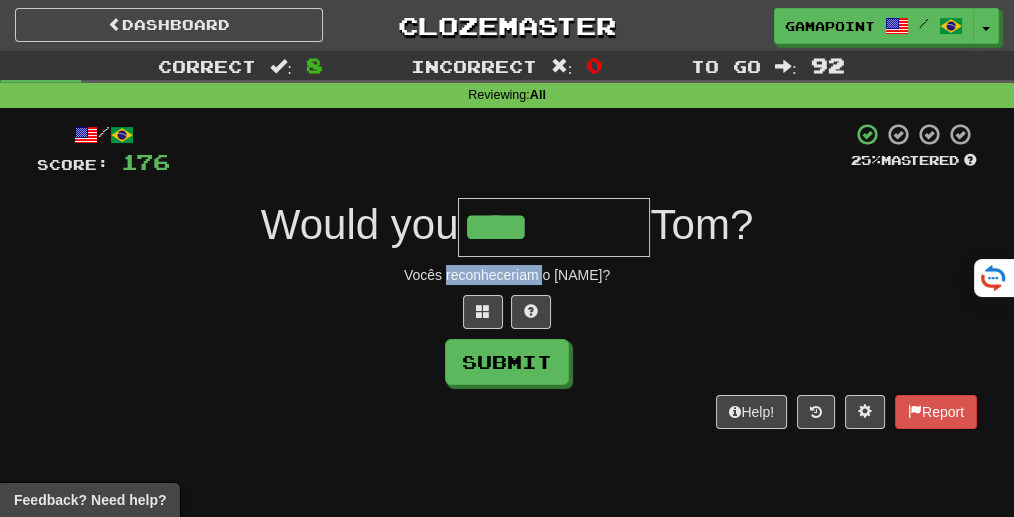 click on "Vocês reconheceriam o [NAME]?" at bounding box center [507, 275] 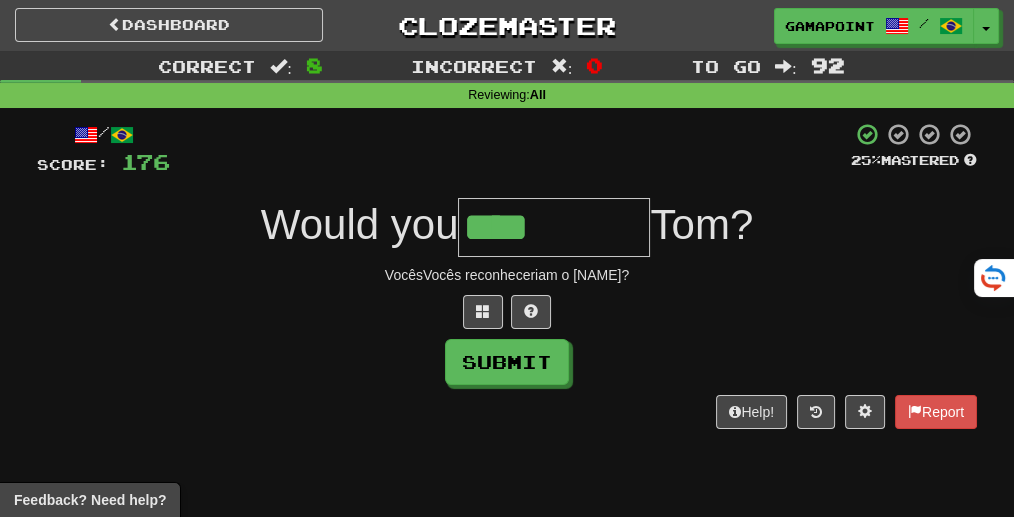 click at bounding box center (507, 312) 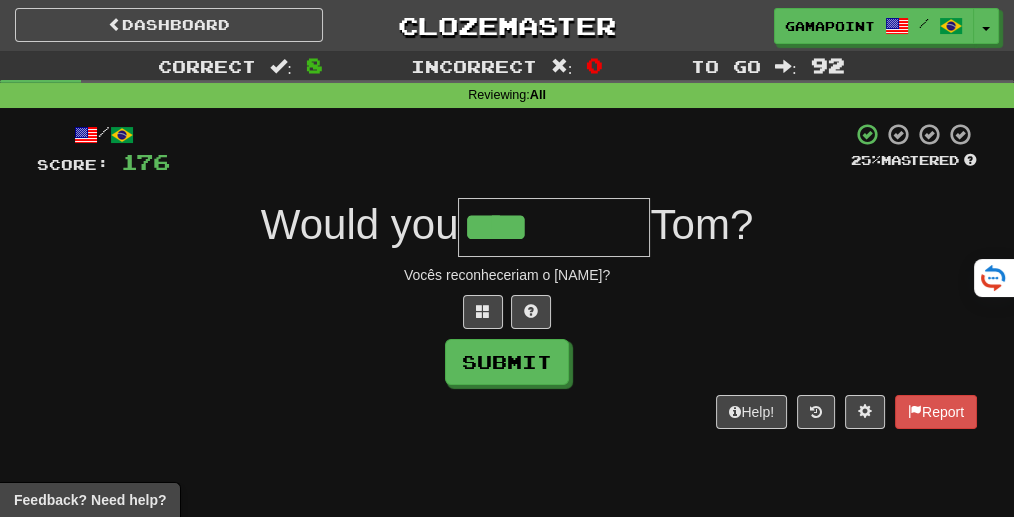 click on "****" at bounding box center [554, 227] 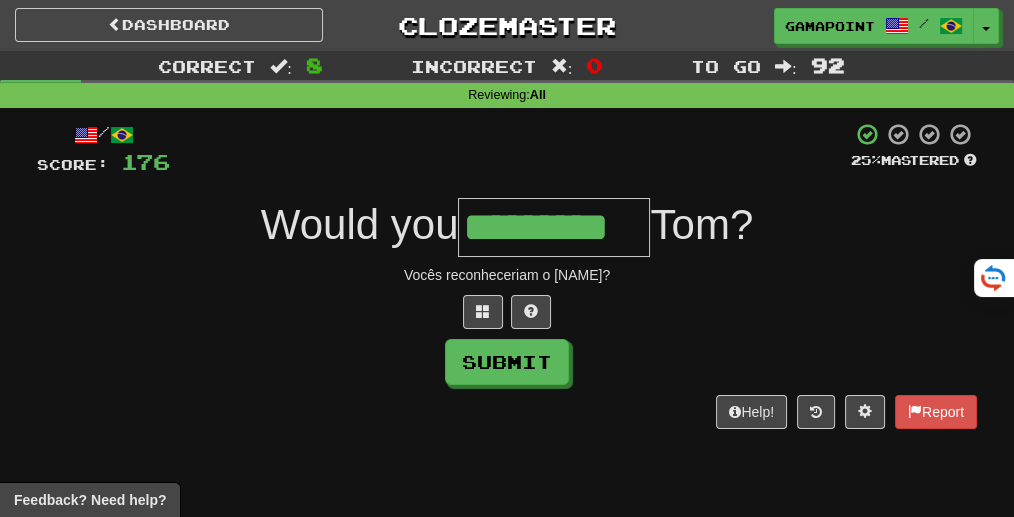type on "*********" 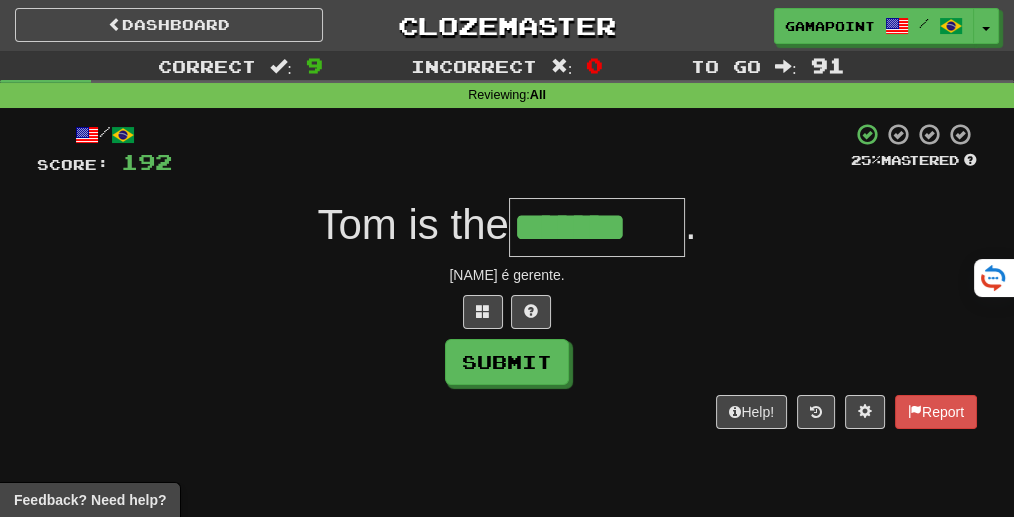 type on "*******" 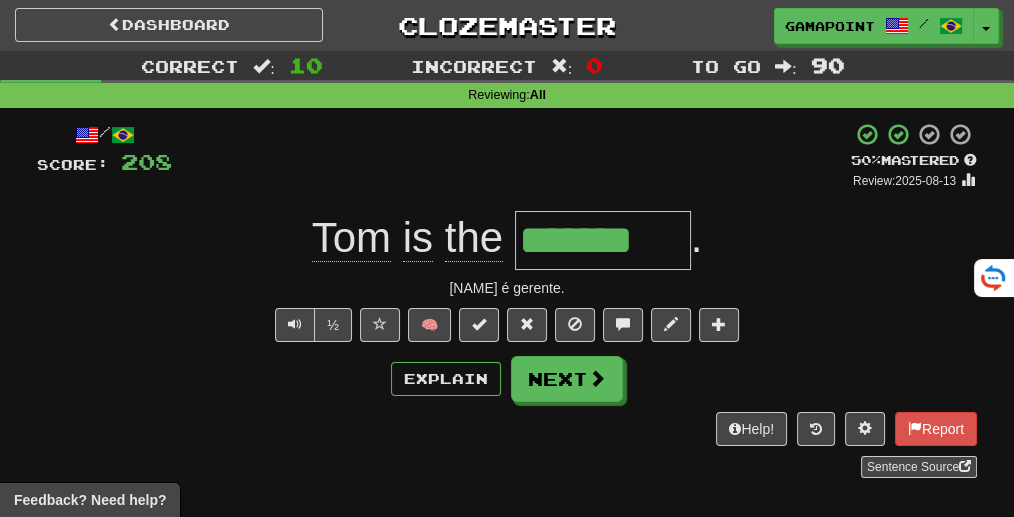 click on "/ Score: 208 + 16 50 % Mastered Review: 2025-08-13 [NAME] is the *******. [NAME] é gerente. ½ 🧠 Explain Next Help! Report Sentence Source" at bounding box center [507, 300] 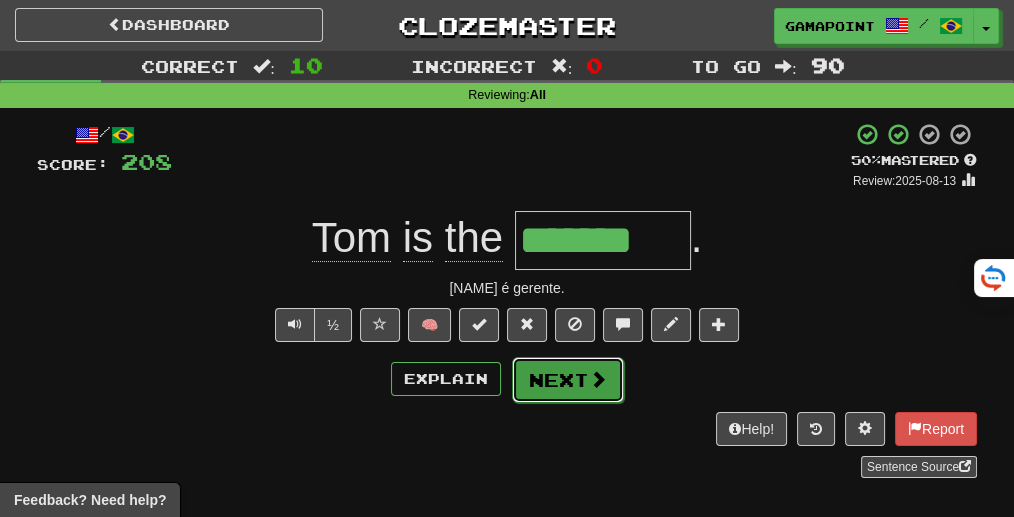 click at bounding box center [598, 379] 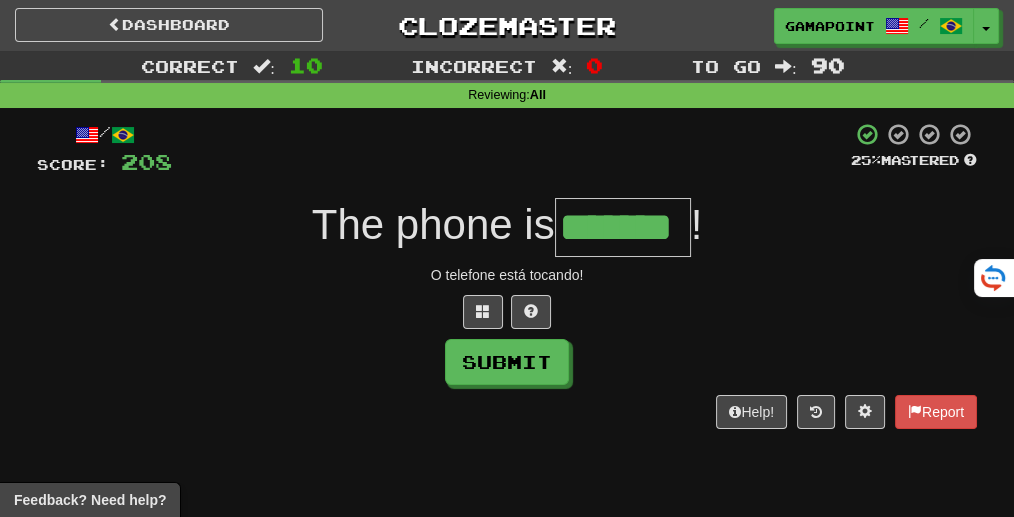 type on "*******" 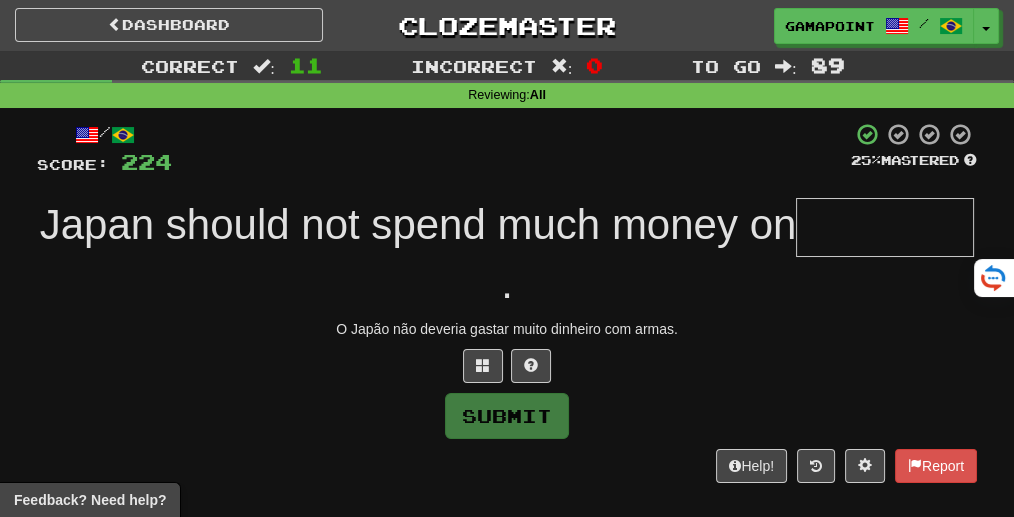 click at bounding box center [511, 149] 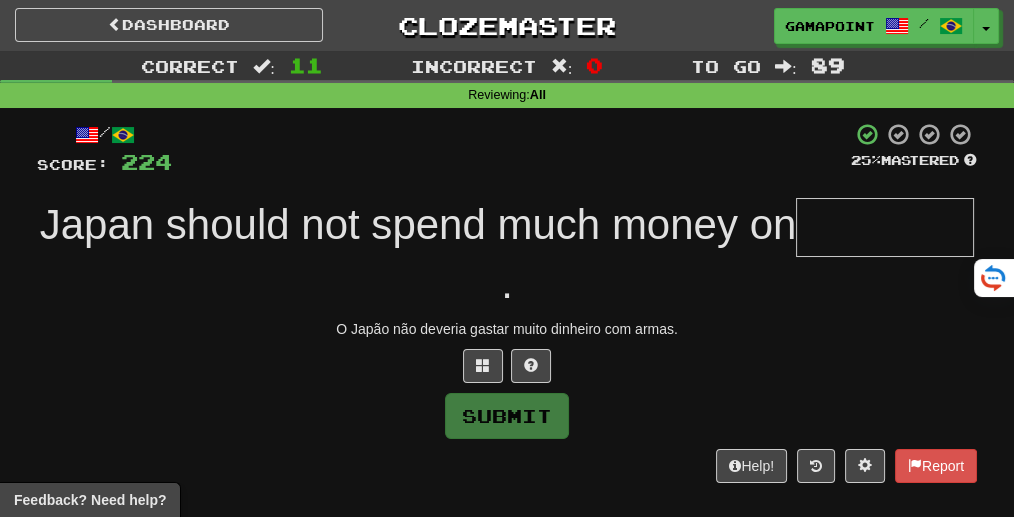 click at bounding box center (885, 227) 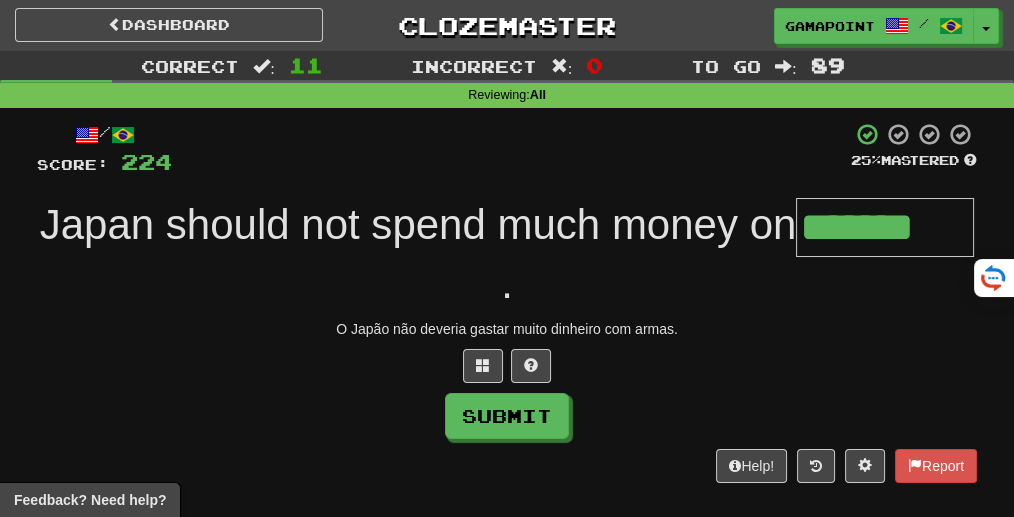 type on "*******" 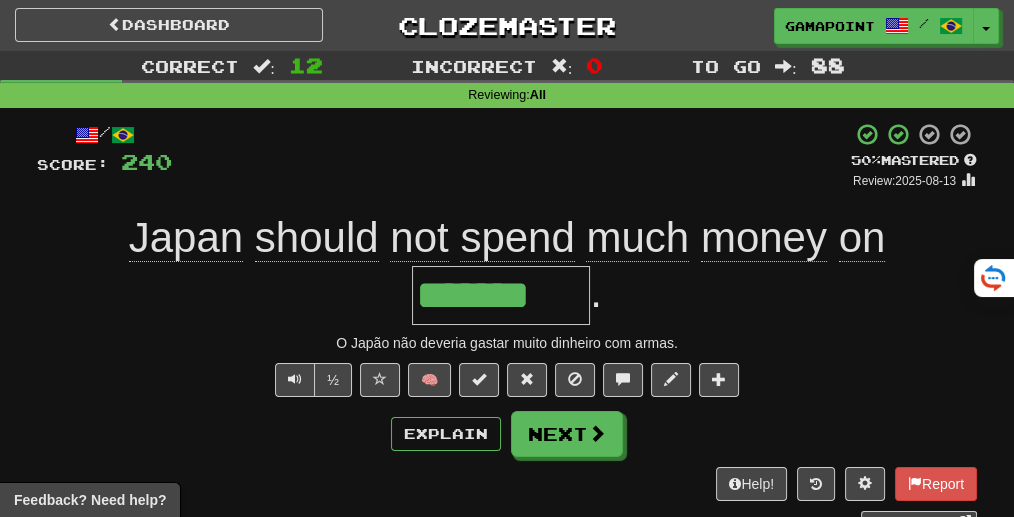 click on "½ 🧠" at bounding box center (507, 380) 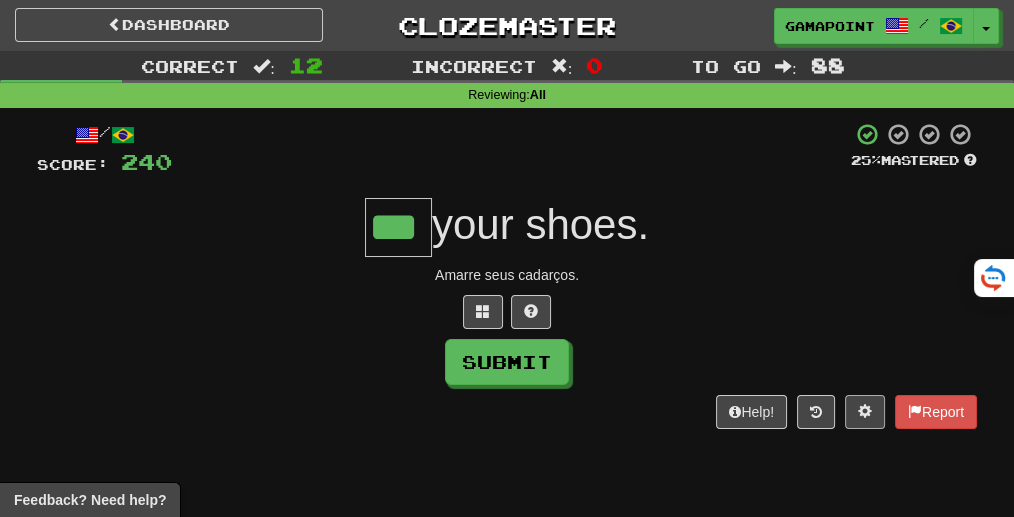 type on "***" 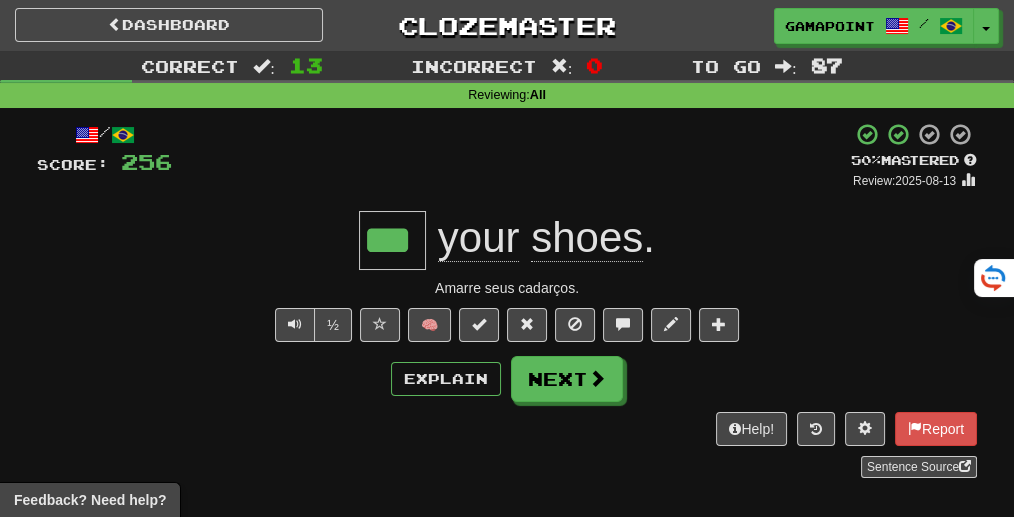 click on "+ 16" at bounding box center (511, 156) 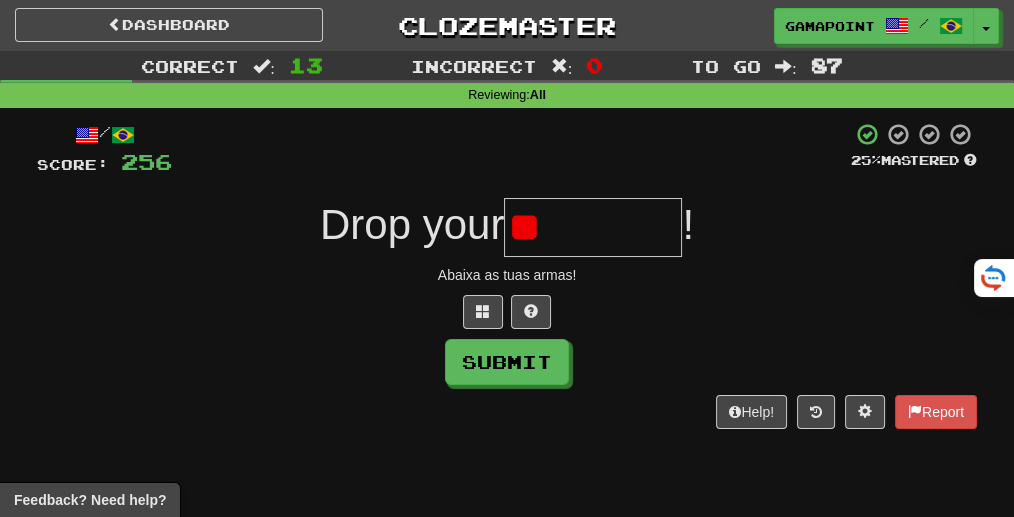type on "*" 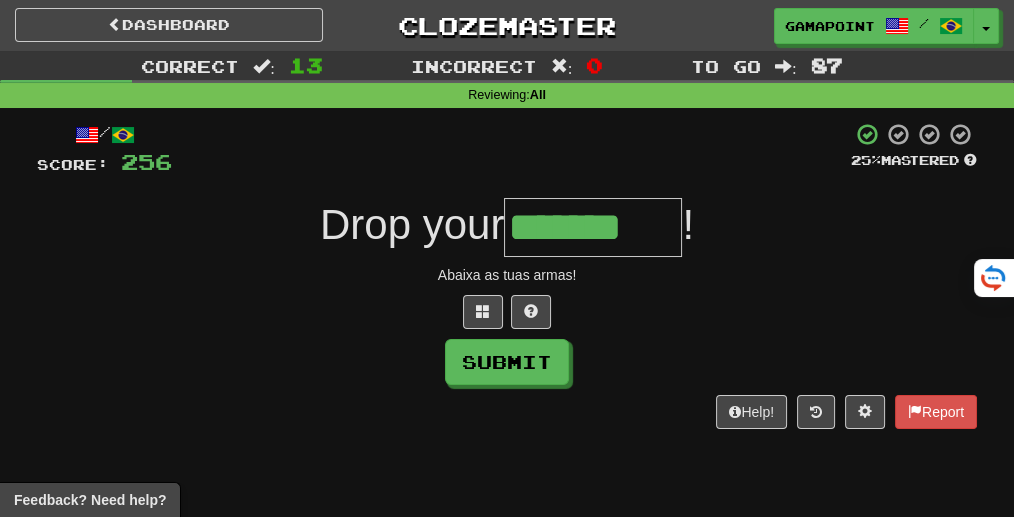 type on "*******" 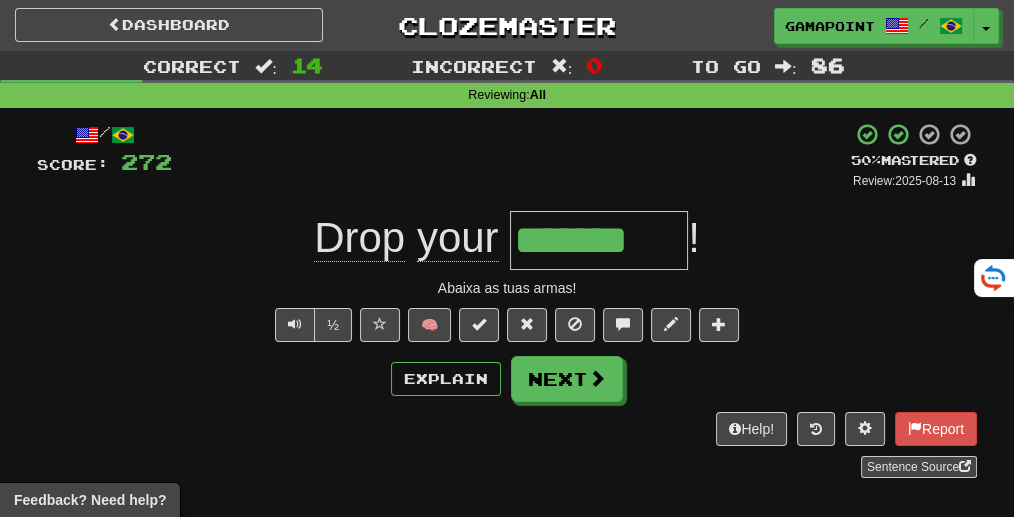 click on "/  Score:   272 + 16 50 %  Mastered Review:  2025-08-13 Drop   your   ******* ! Abaixa as tuas armas! ½ 🧠 Explain Next  Help!  Report Sentence Source" at bounding box center (507, 300) 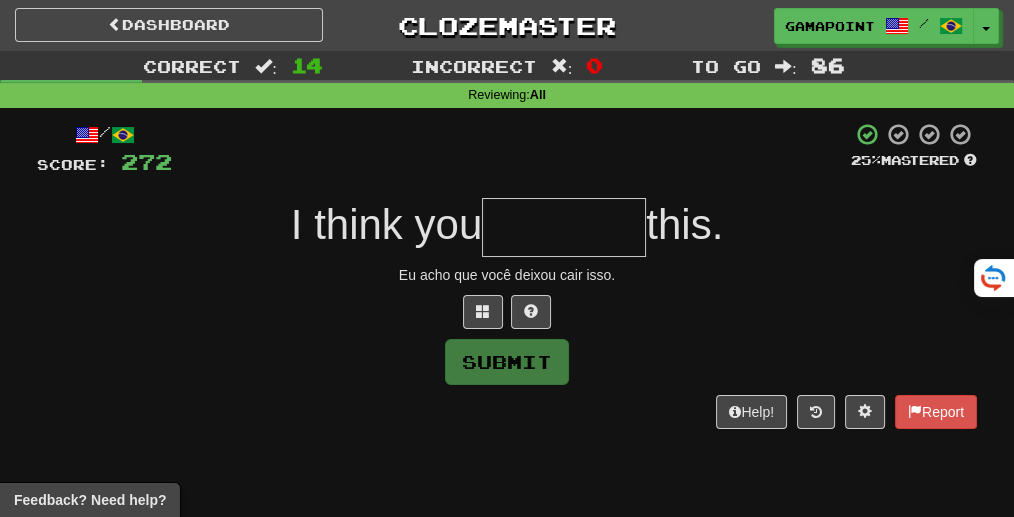 click on "Submit" at bounding box center [507, 362] 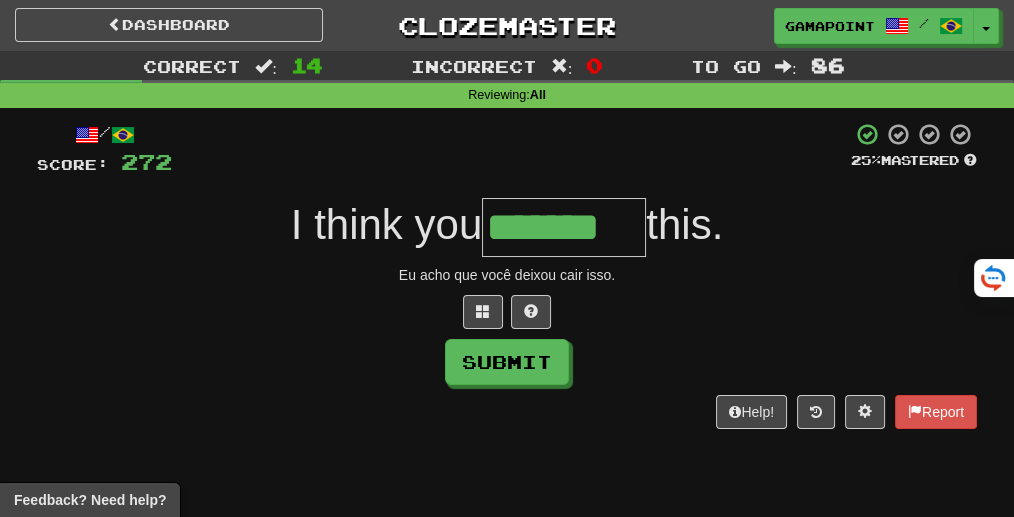 type on "*******" 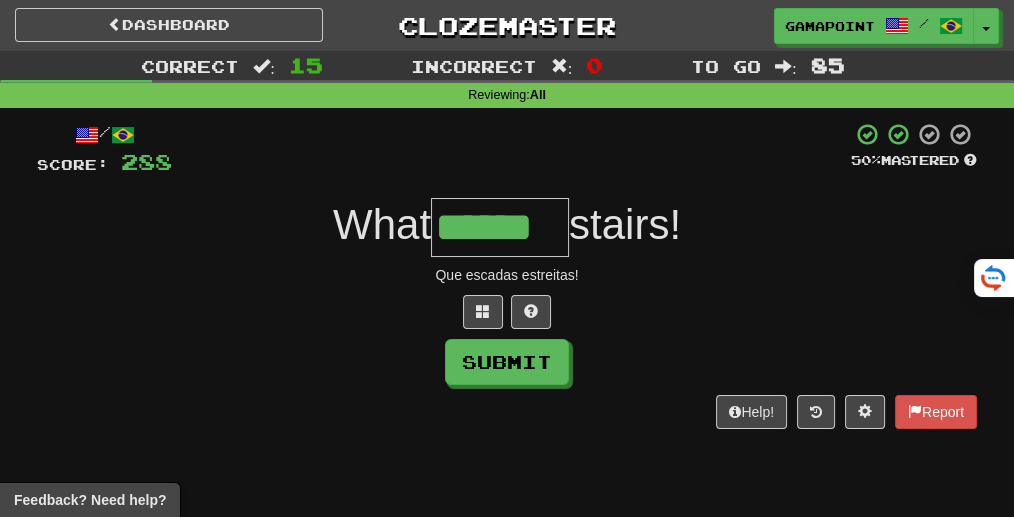 type on "******" 